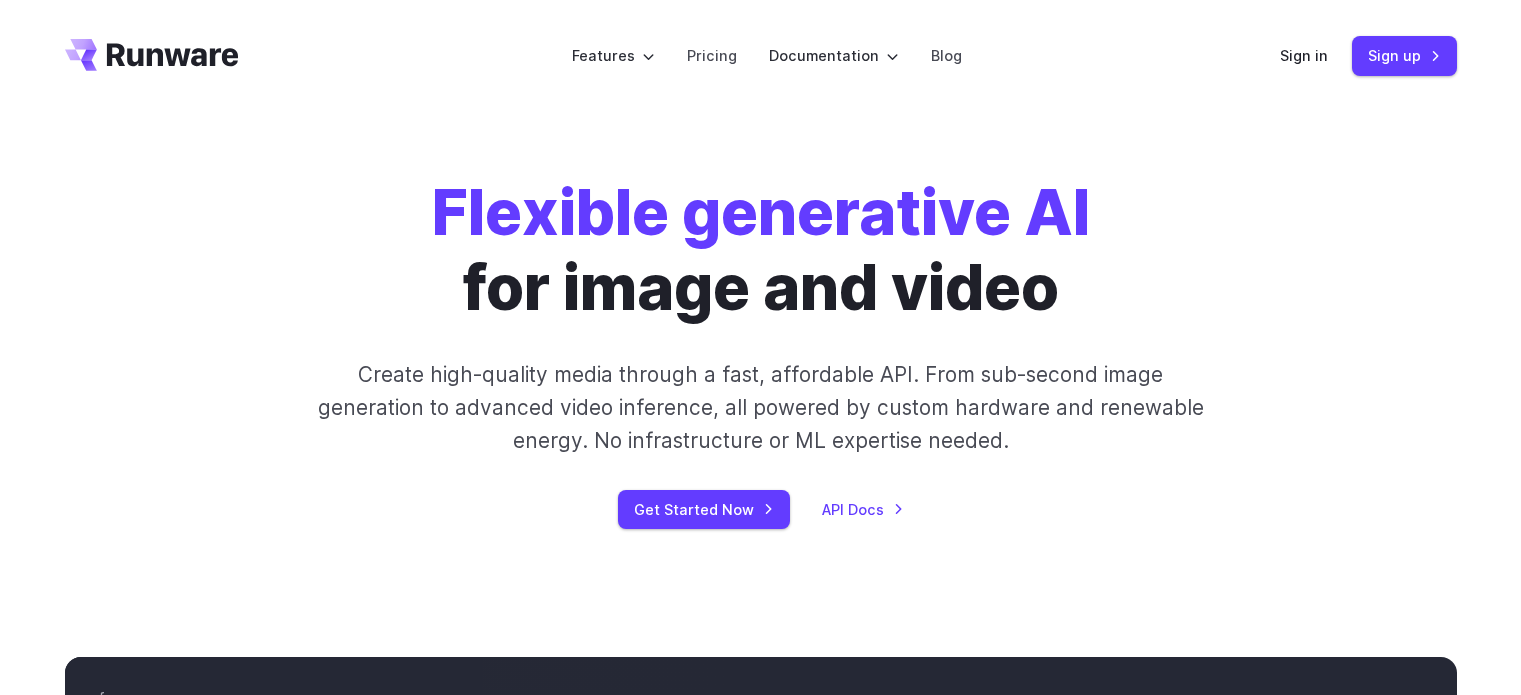 scroll, scrollTop: 0, scrollLeft: 0, axis: both 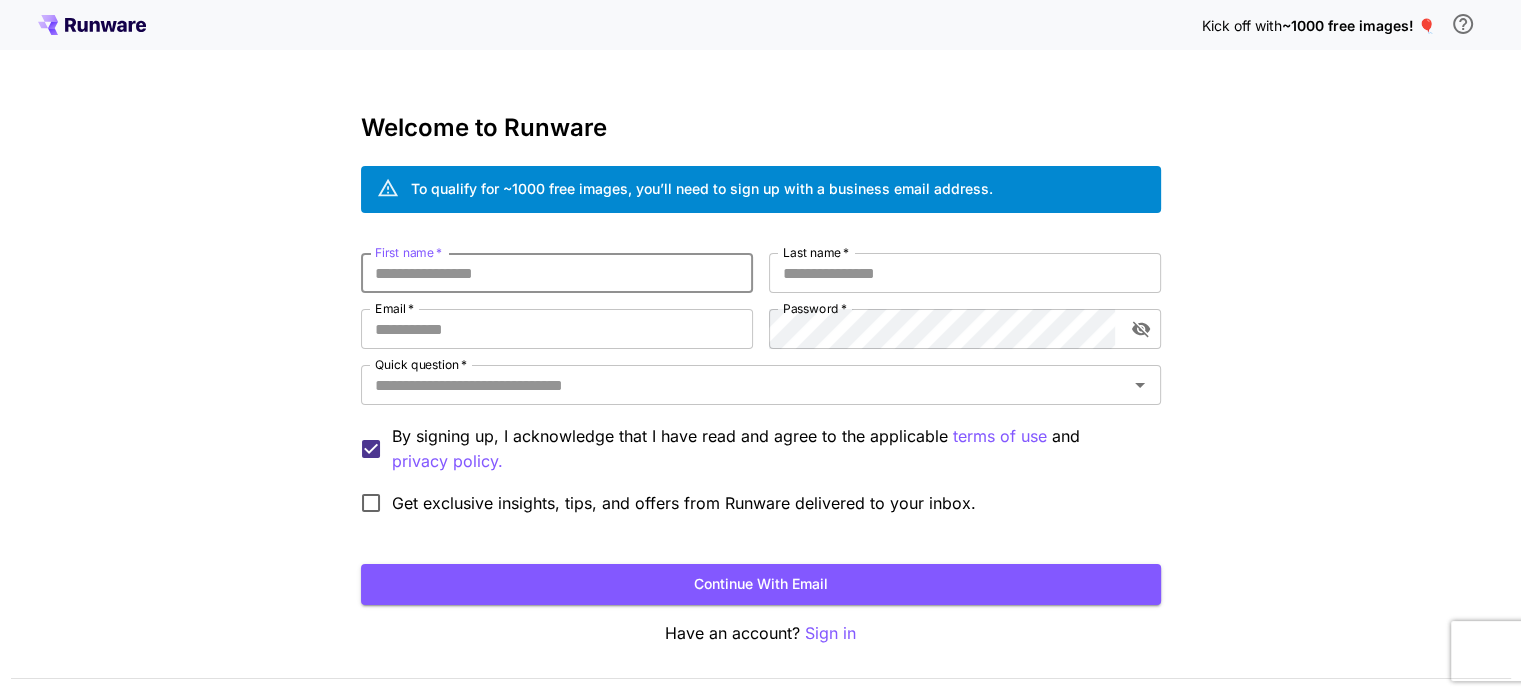 click on "First name   *" at bounding box center (557, 273) 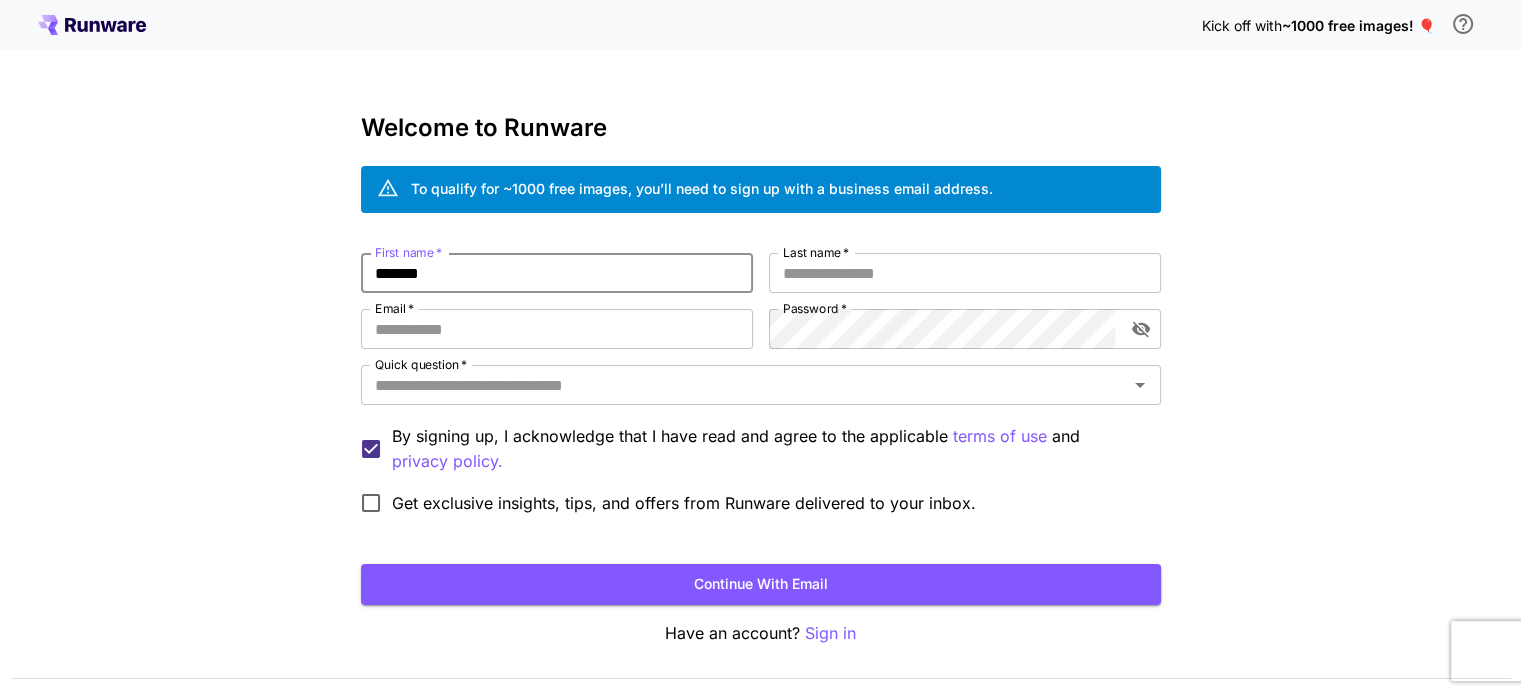 type on "******" 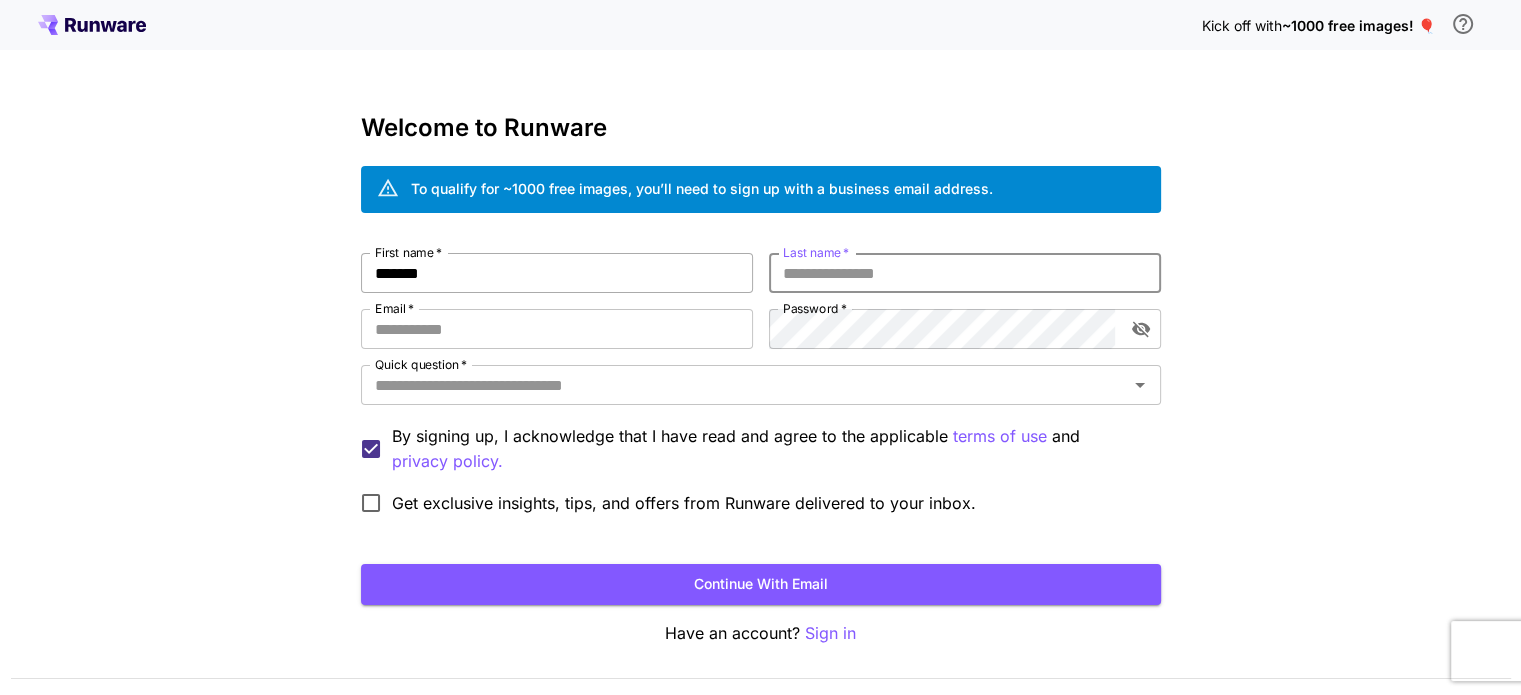type on "*" 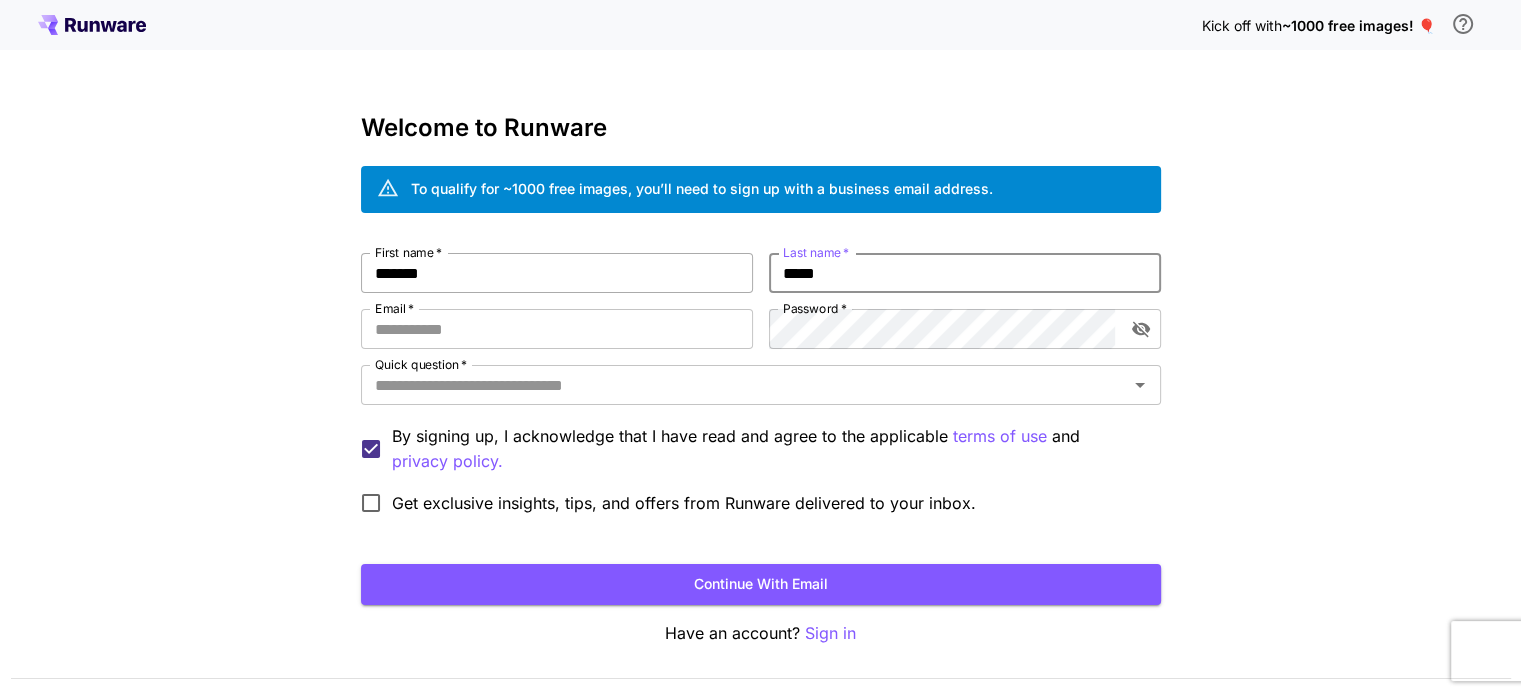 type on "*****" 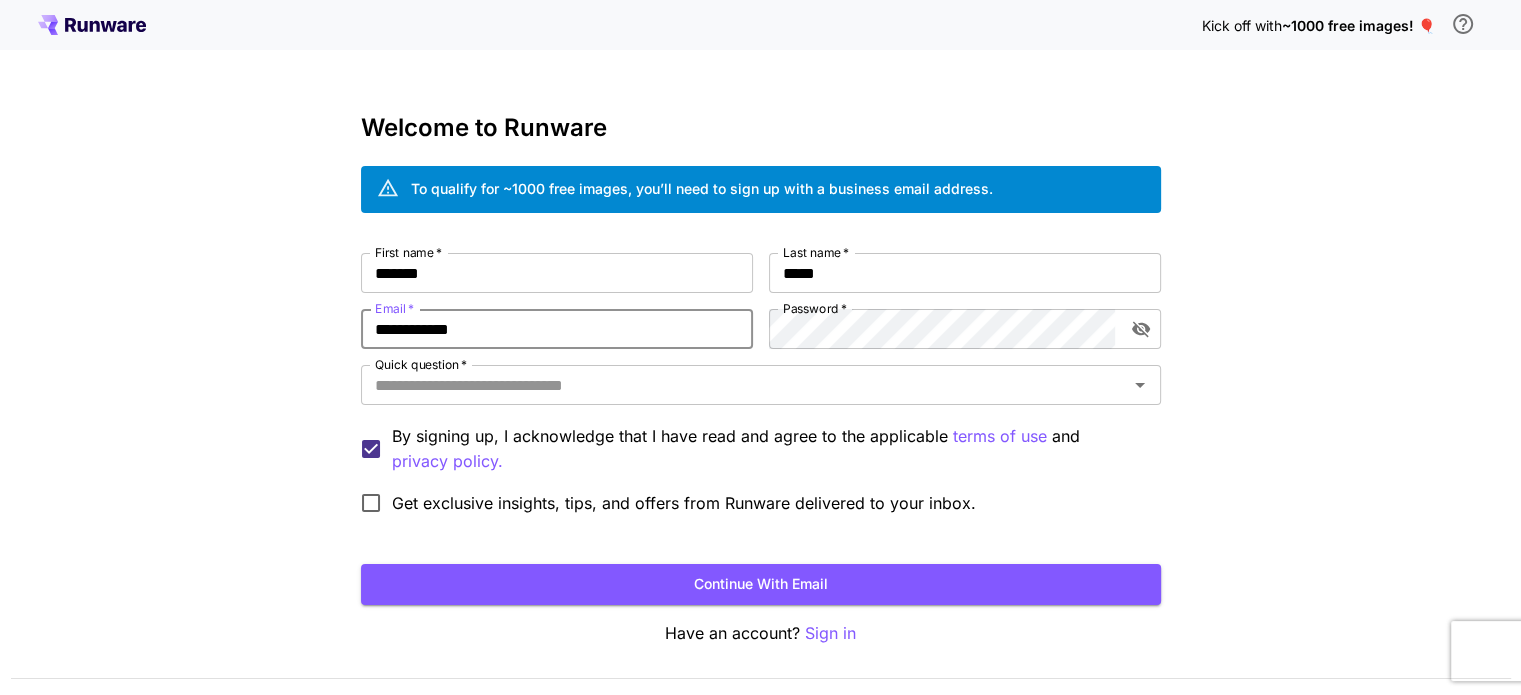 type on "**********" 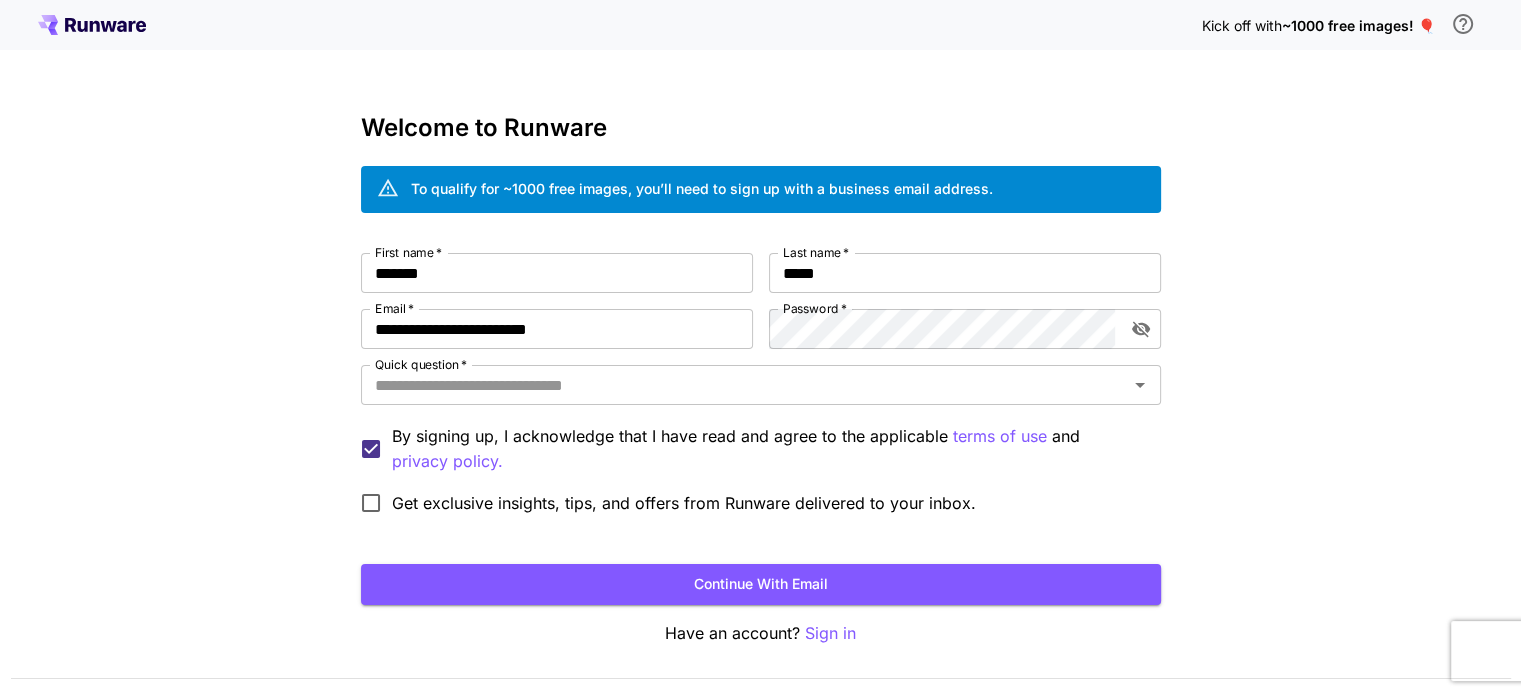 click on "Quick question   * Quick question   *" at bounding box center (761, 386) 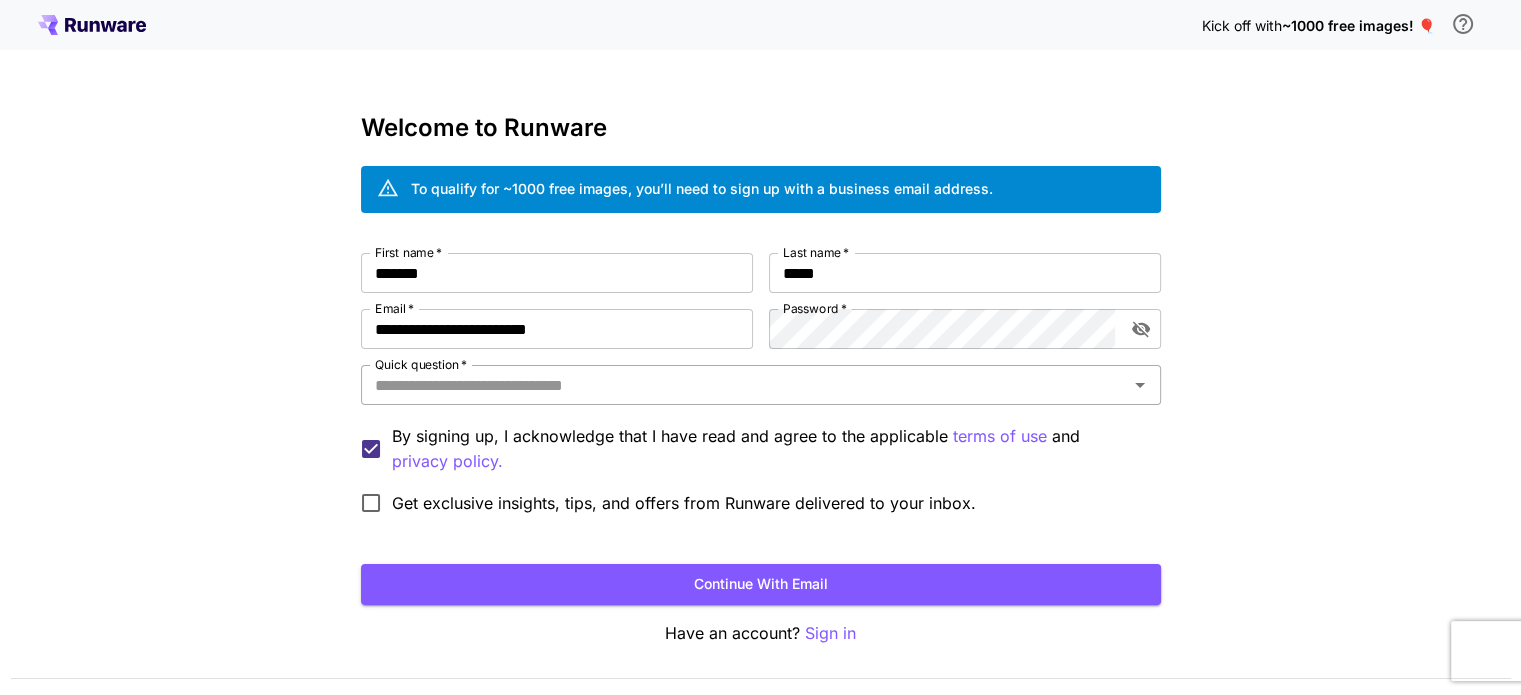 click on "Quick question   *" at bounding box center (744, 385) 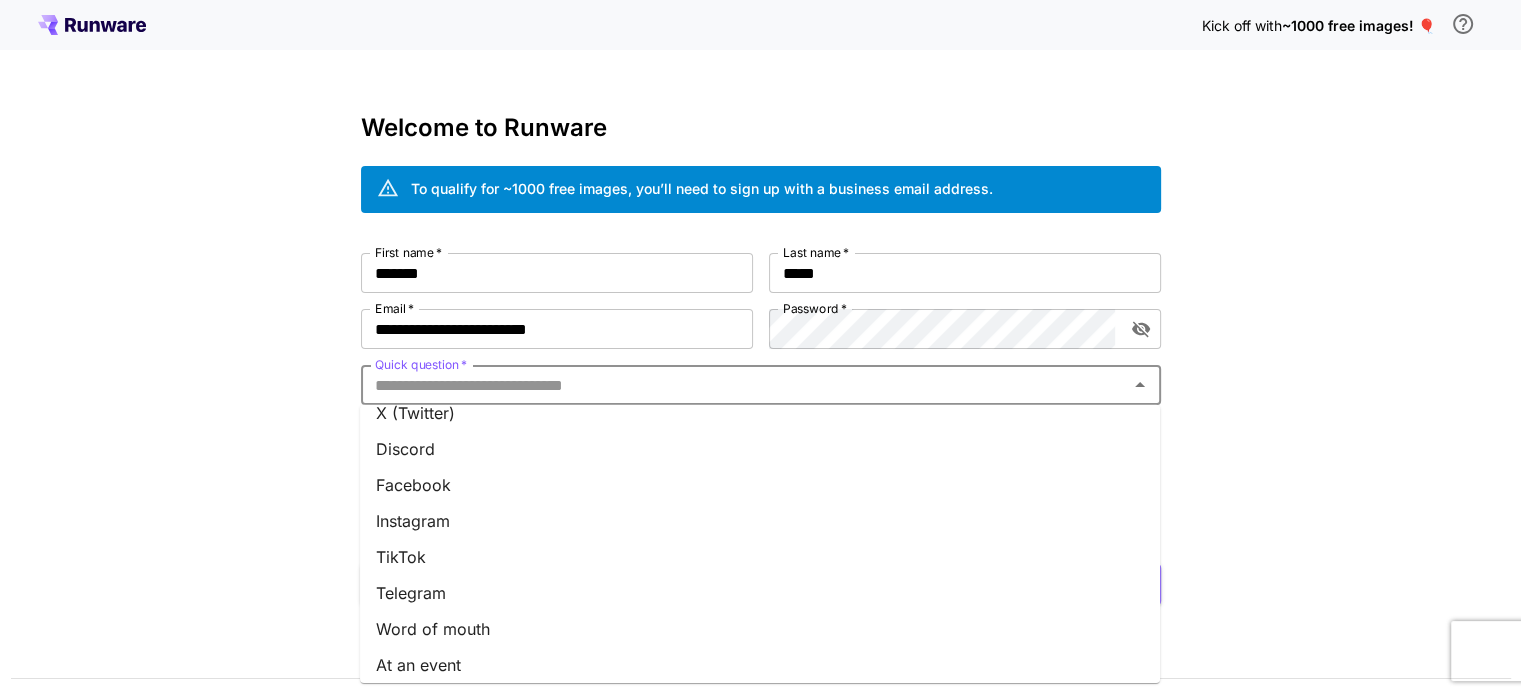 scroll, scrollTop: 8, scrollLeft: 0, axis: vertical 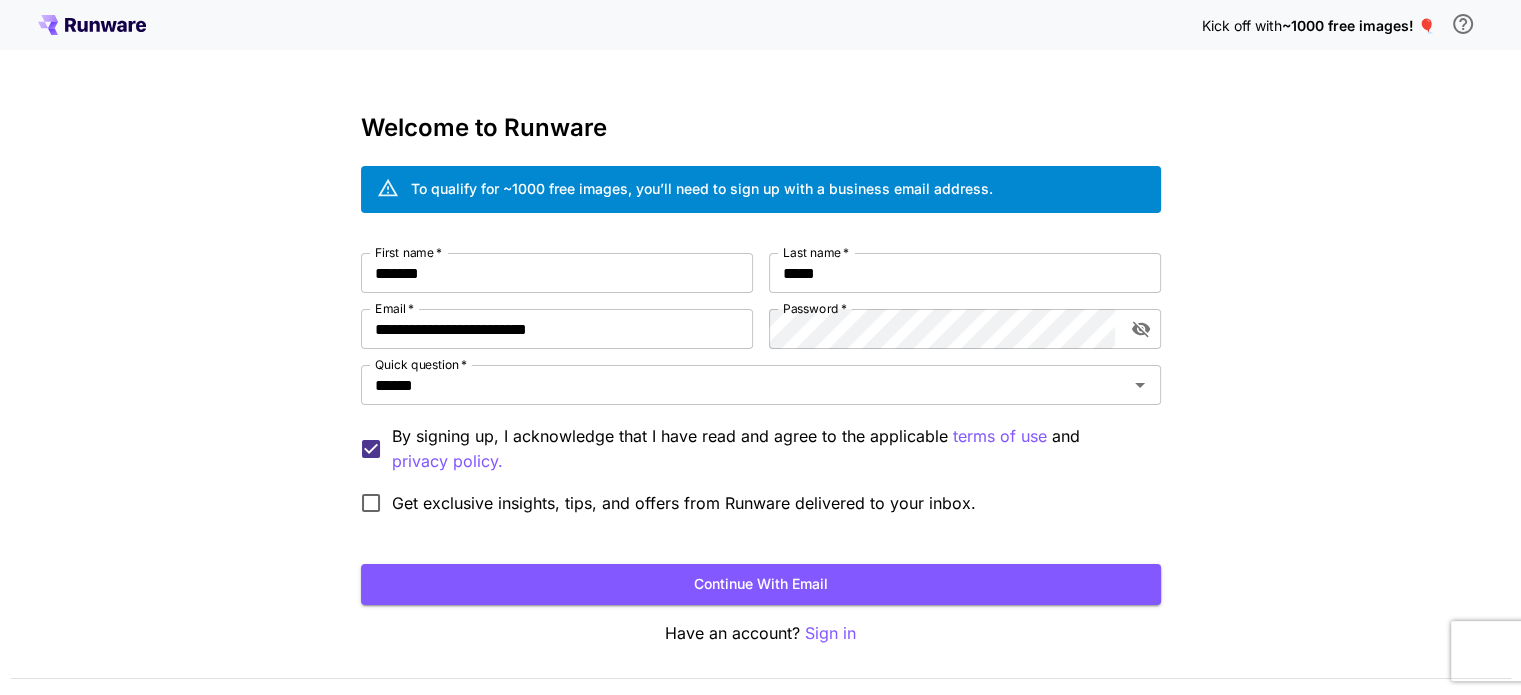 click on "Get exclusive insights, tips, and offers from Runware delivered to your inbox." at bounding box center [684, 503] 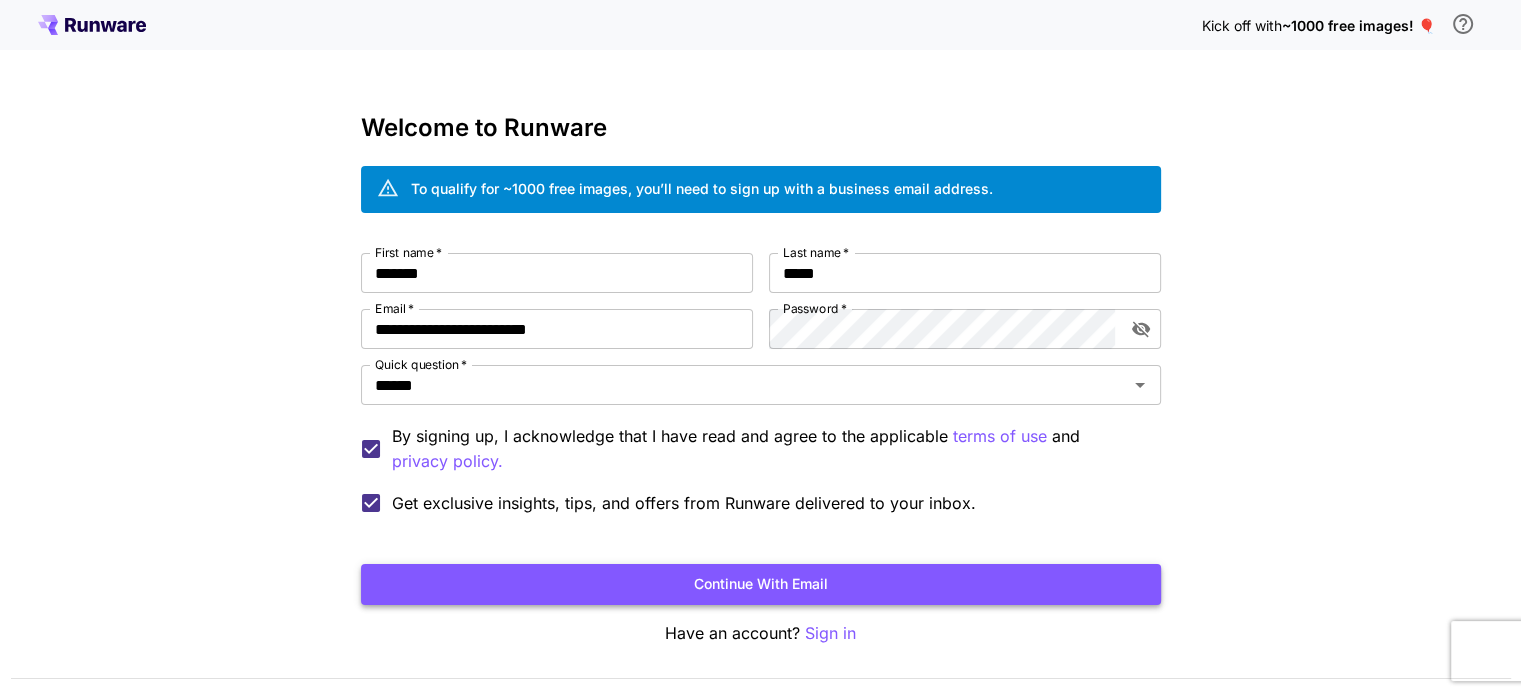 click on "Continue with email" at bounding box center [761, 584] 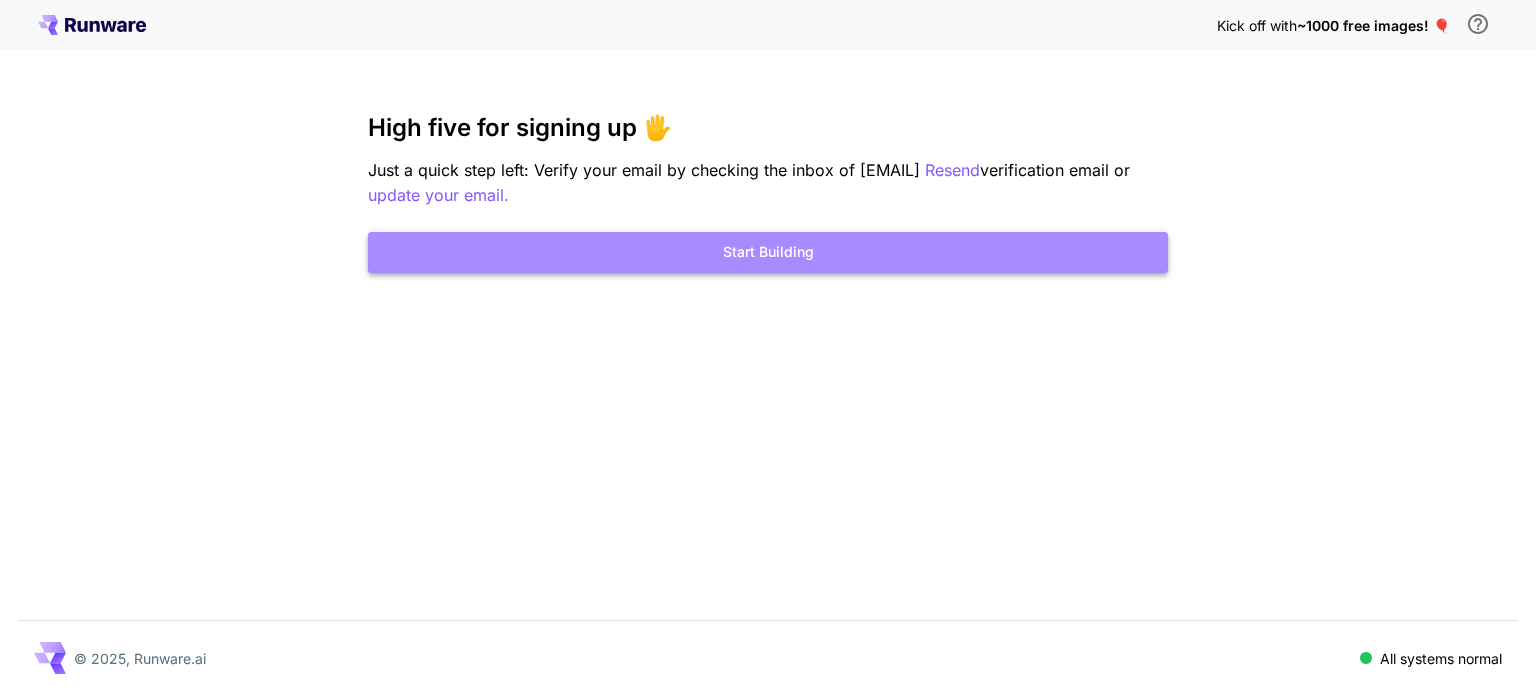 click on "Start Building" at bounding box center (768, 252) 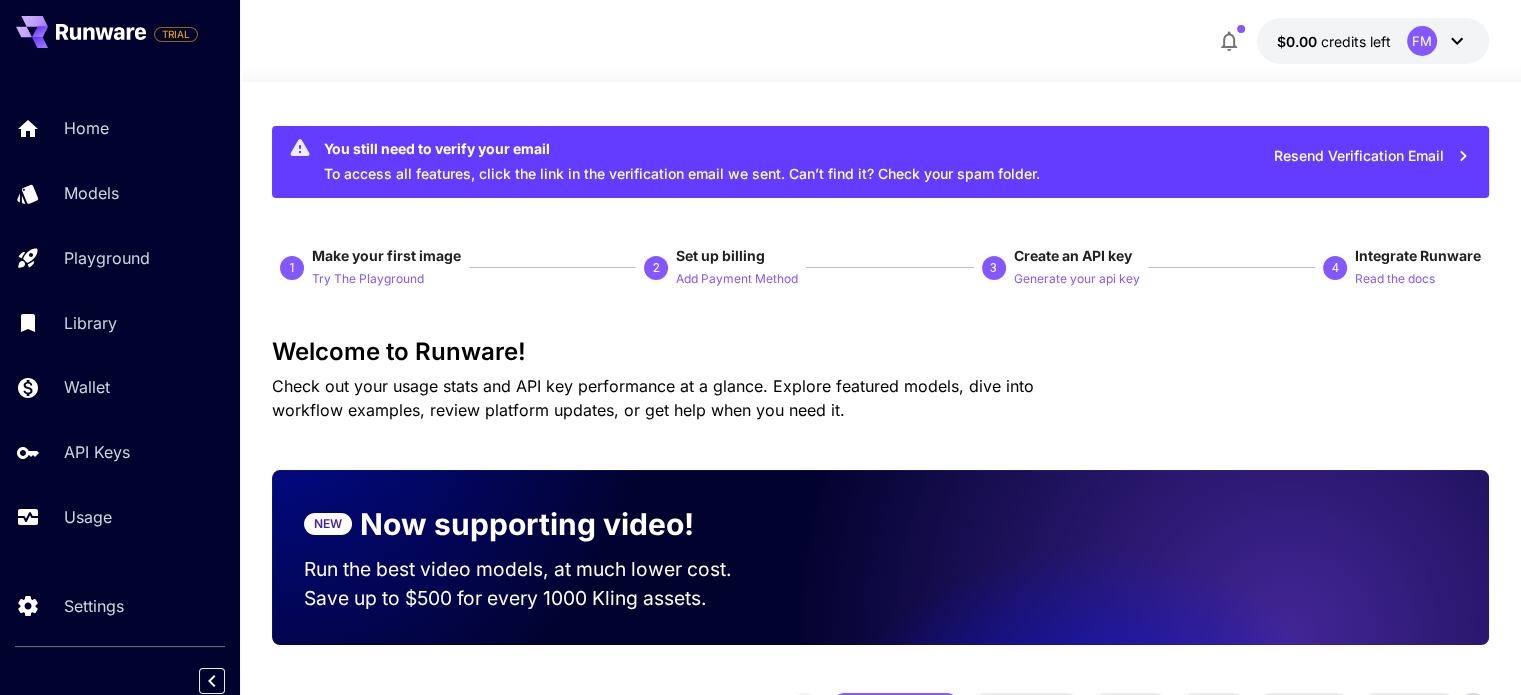 click on "Welcome to Runware!" at bounding box center [880, 352] 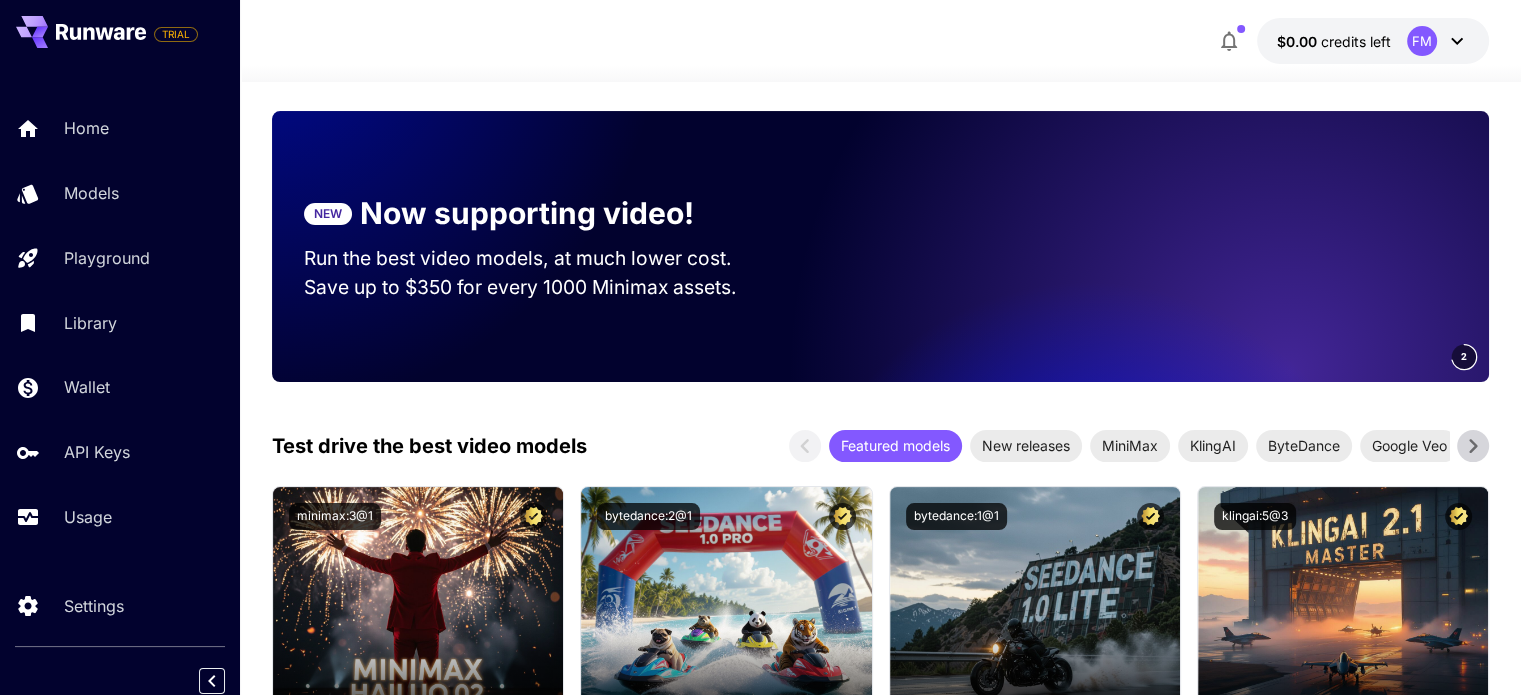 scroll, scrollTop: 240, scrollLeft: 0, axis: vertical 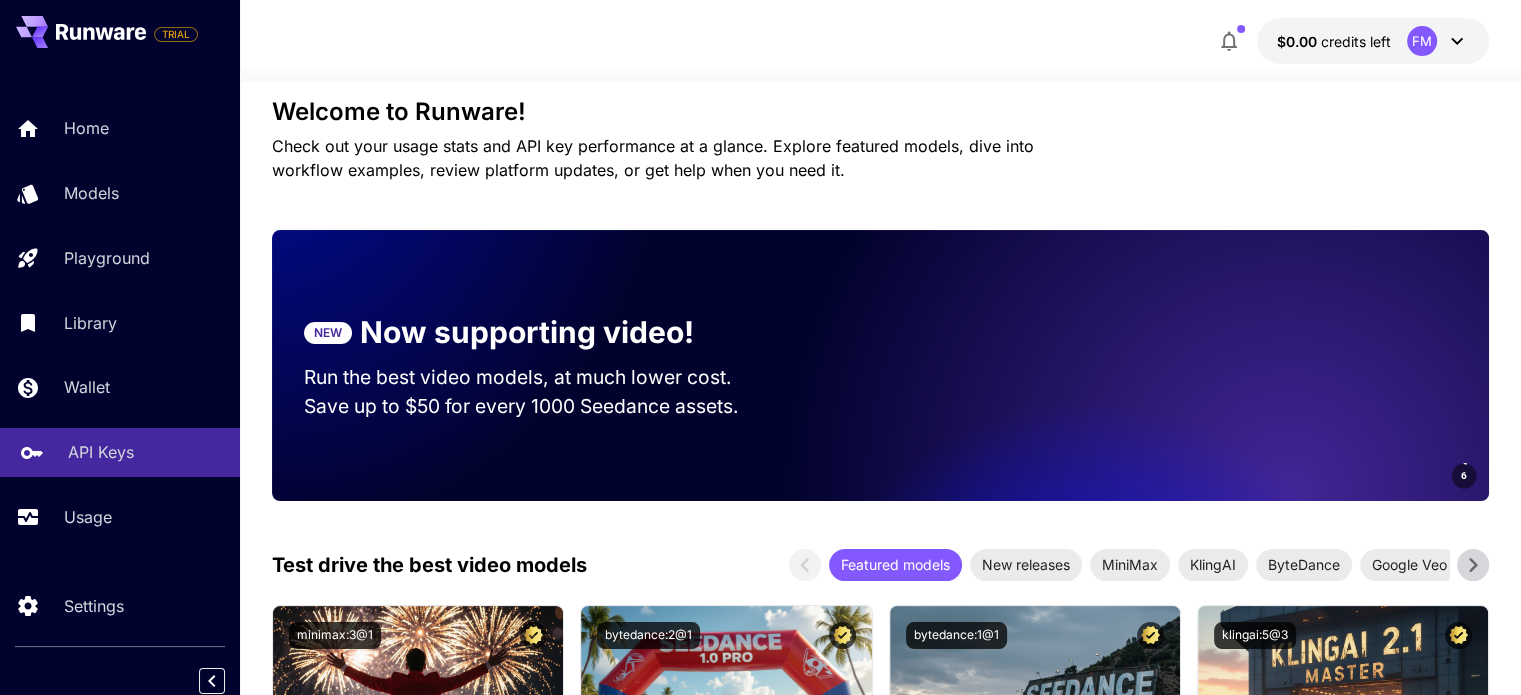 click on "API Keys" at bounding box center (120, 452) 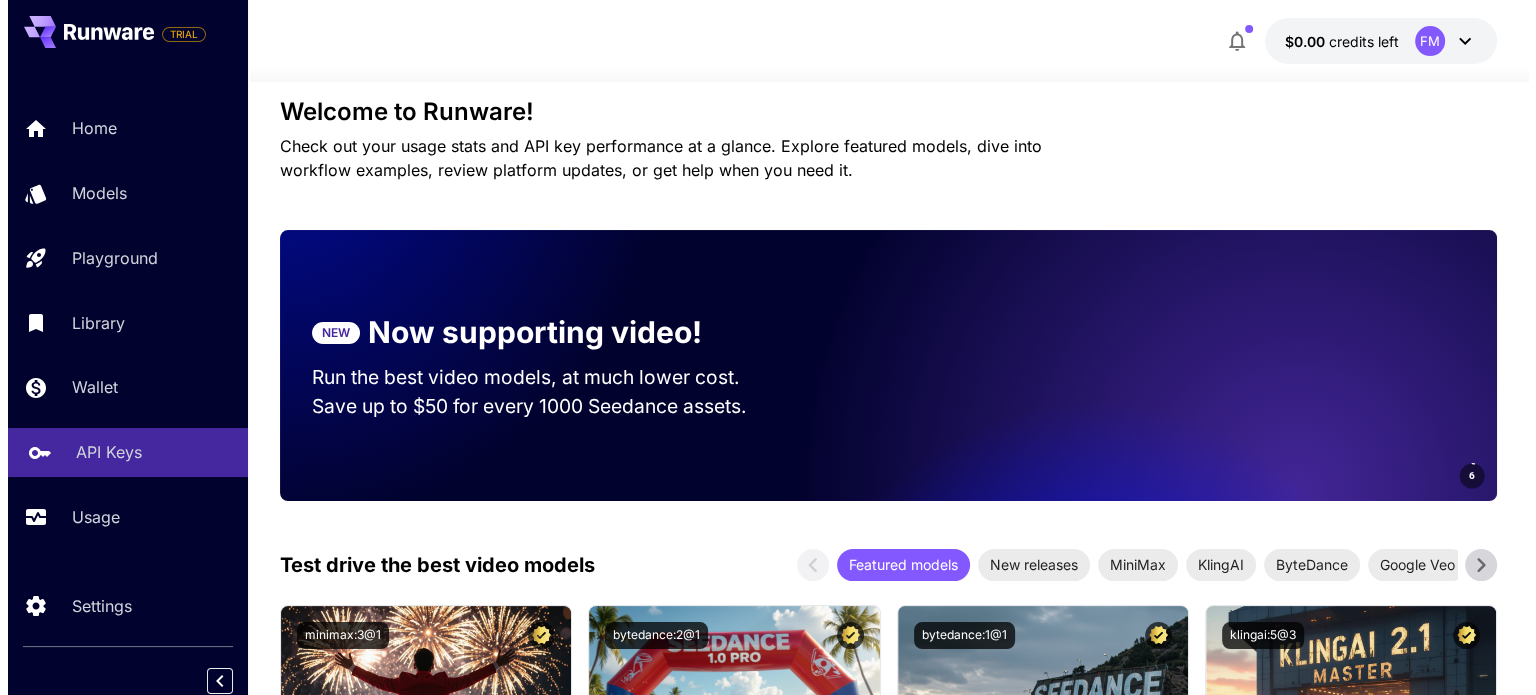 scroll, scrollTop: 0, scrollLeft: 0, axis: both 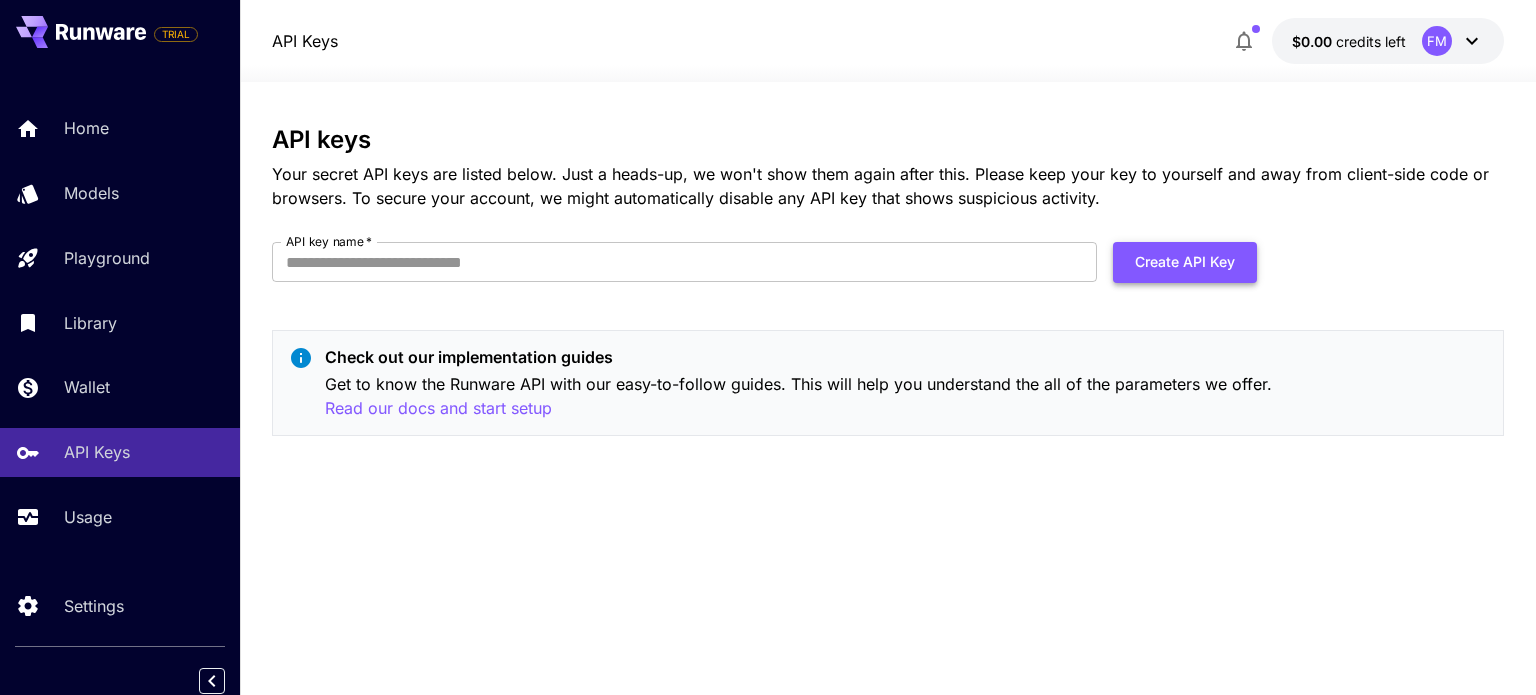 drag, startPoint x: 1163, startPoint y: 239, endPoint x: 1165, endPoint y: 249, distance: 10.198039 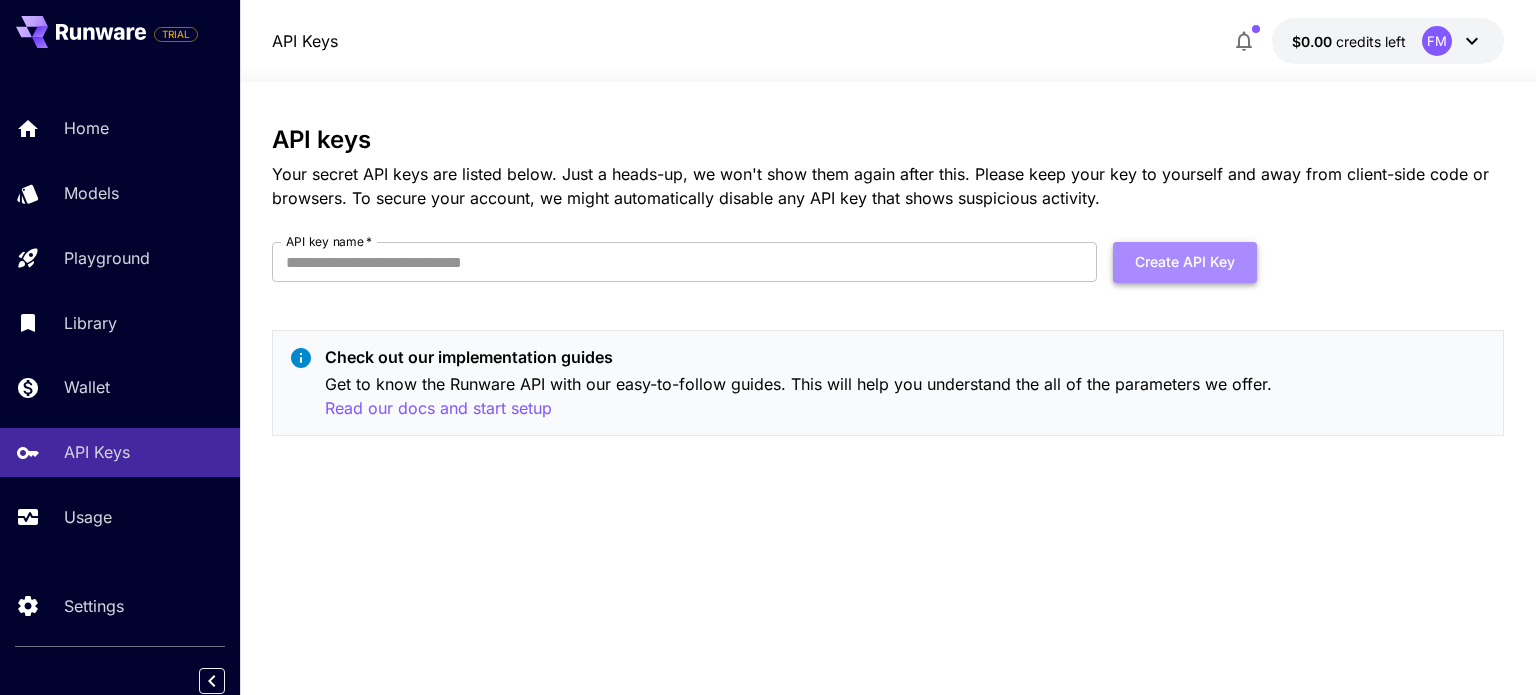 click on "Create API Key" at bounding box center (1185, 262) 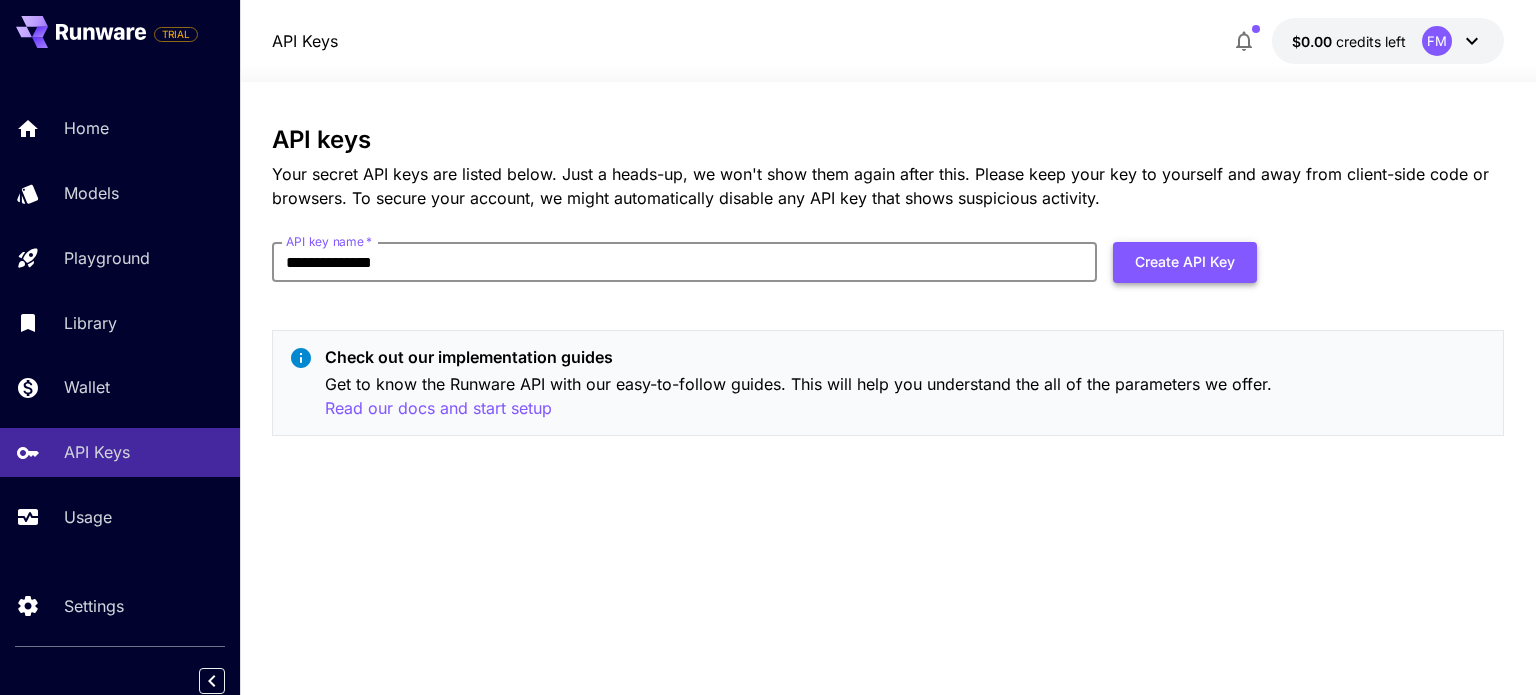 type on "**********" 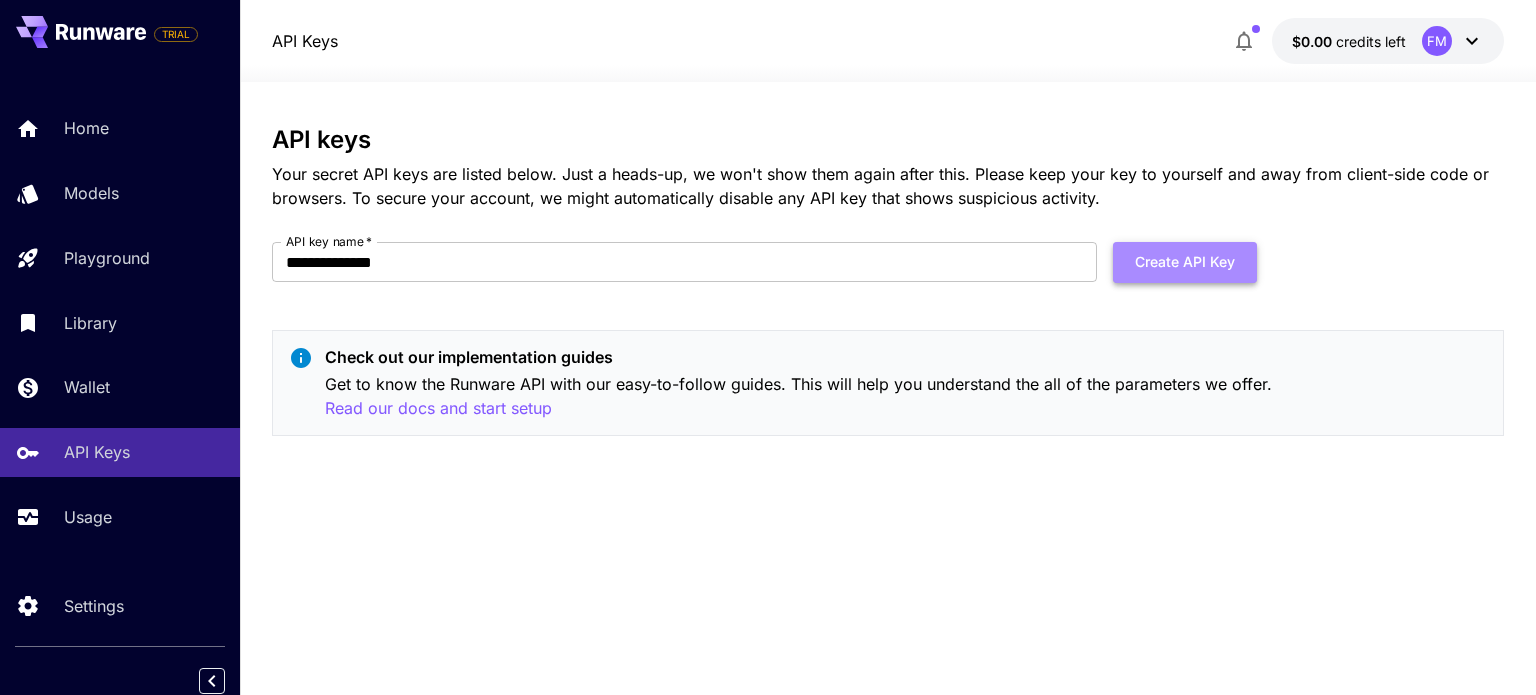 click on "Create API Key" at bounding box center [1185, 262] 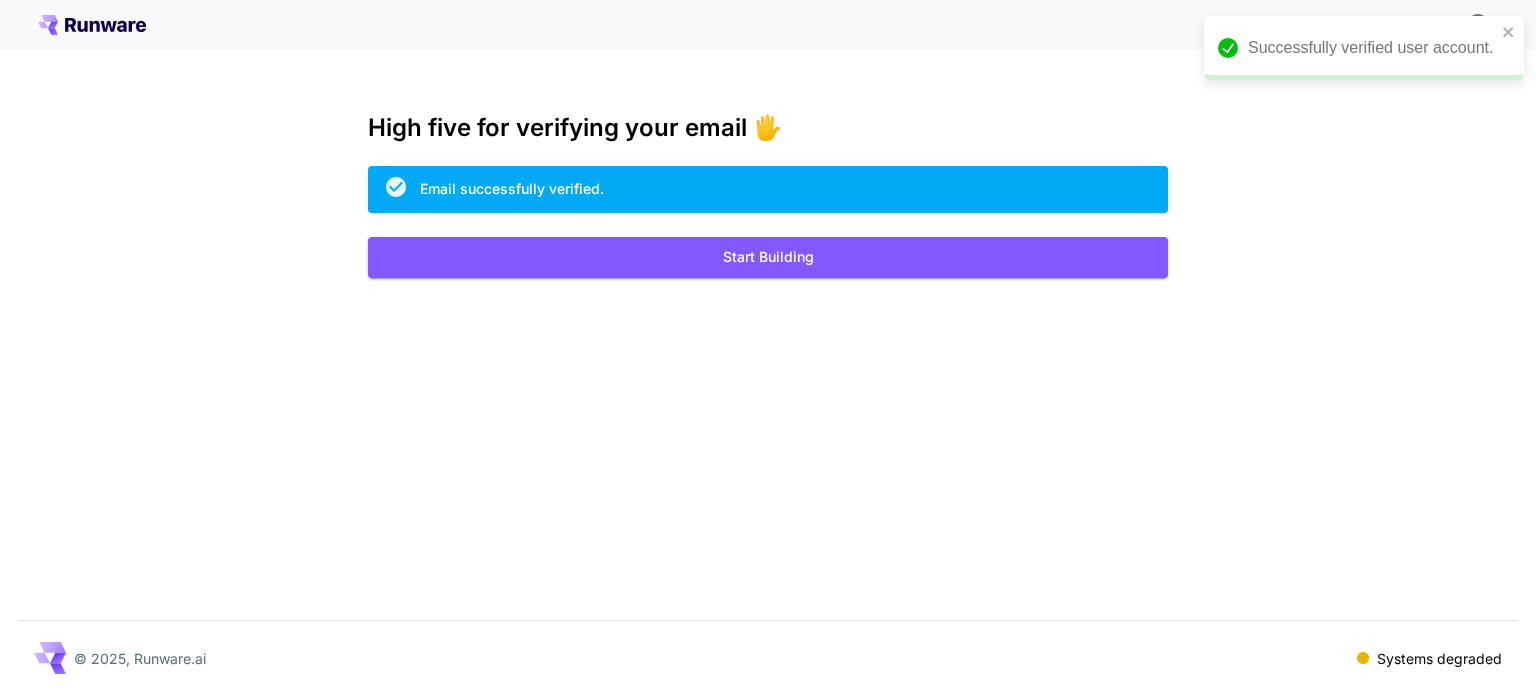 scroll, scrollTop: 0, scrollLeft: 0, axis: both 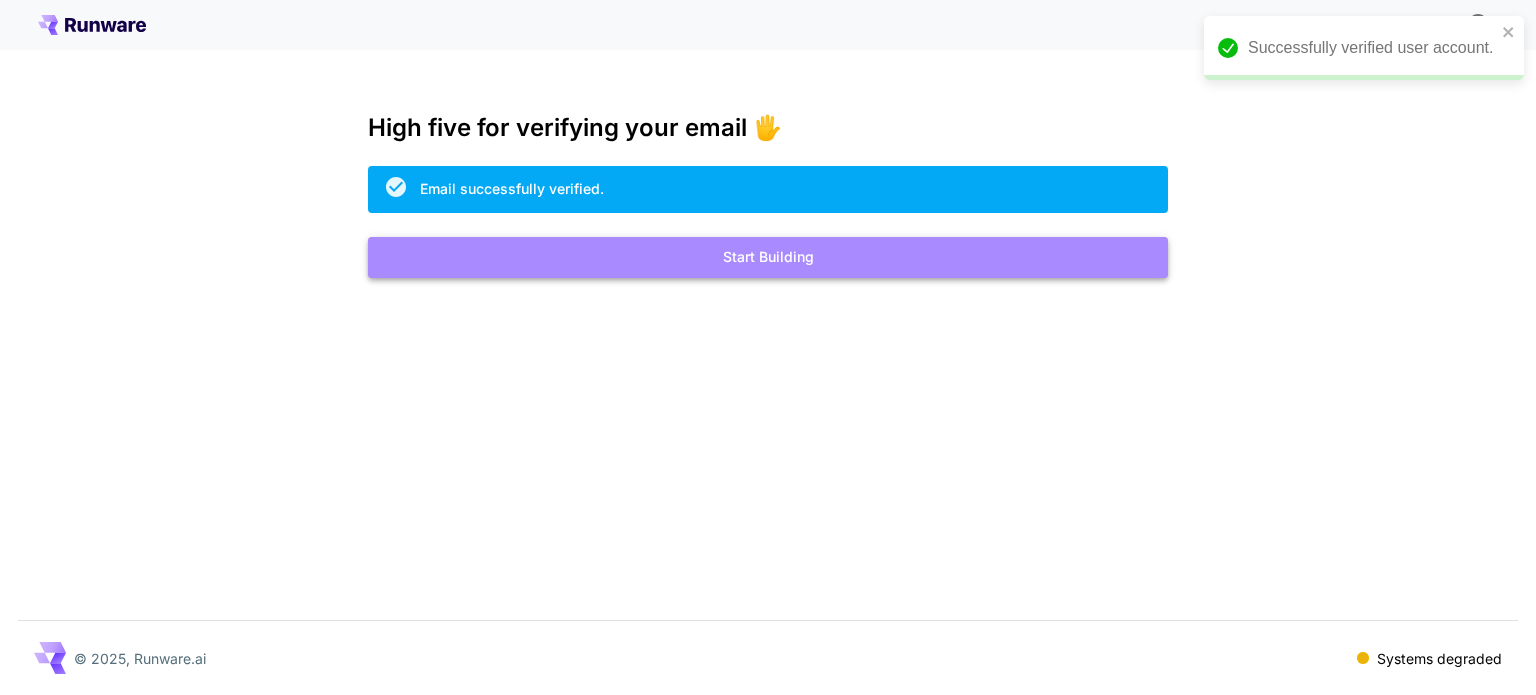 click on "Start Building" at bounding box center (768, 257) 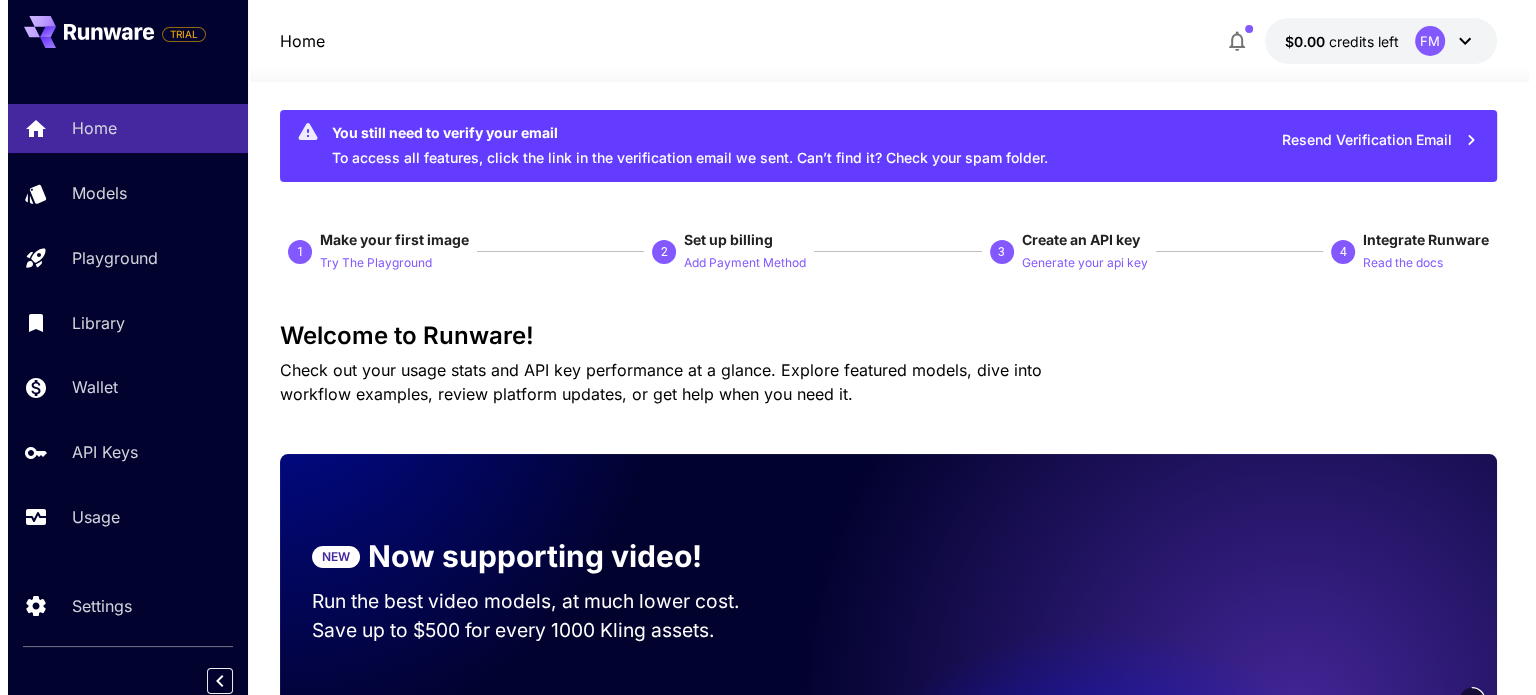 scroll, scrollTop: 0, scrollLeft: 0, axis: both 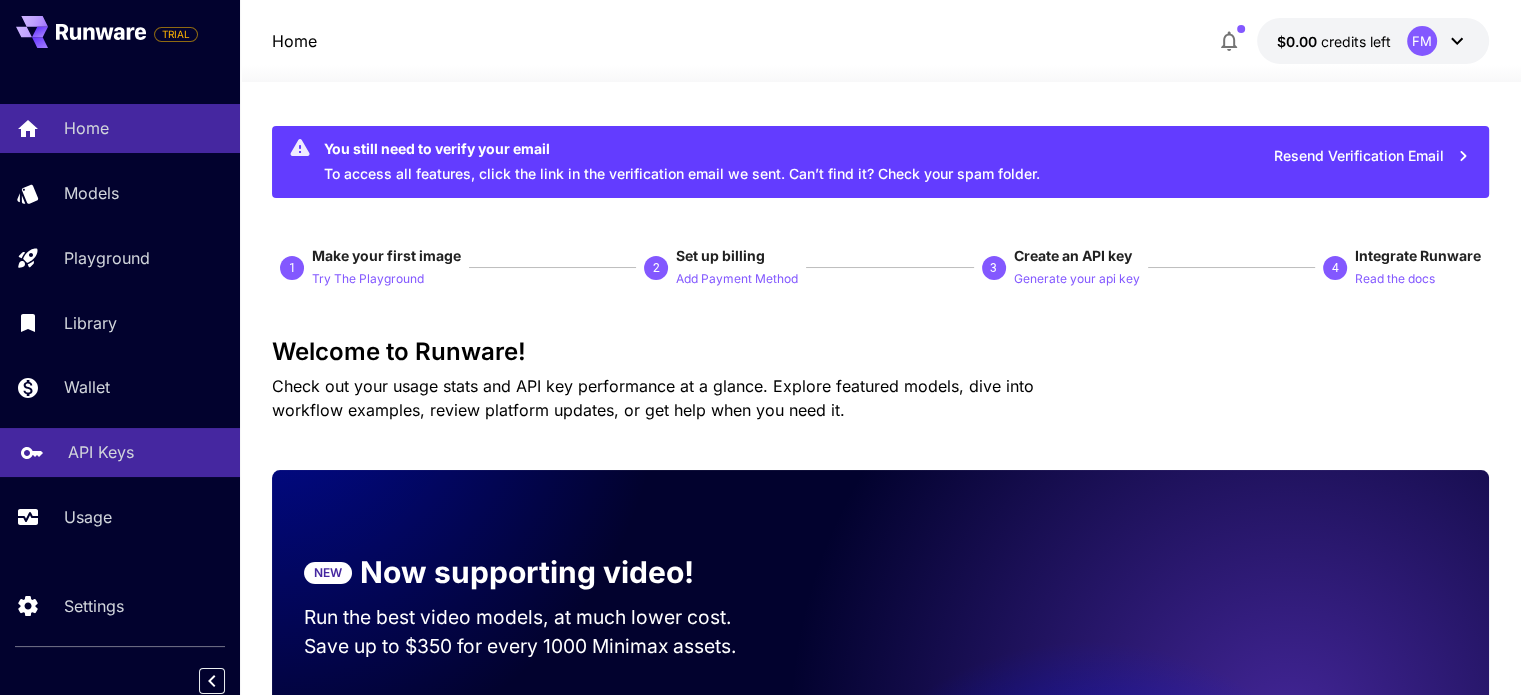 click on "API Keys" at bounding box center [101, 452] 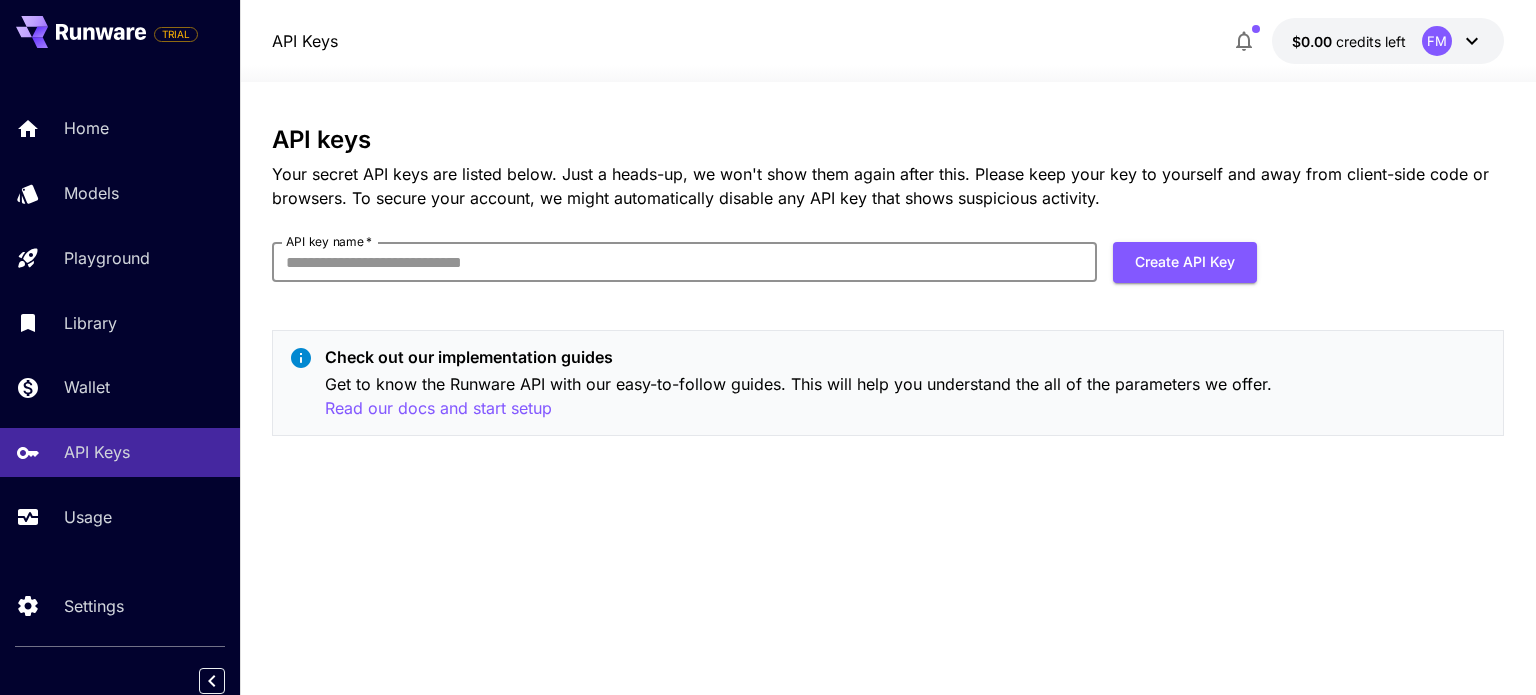 click on "API key name   *" at bounding box center [684, 262] 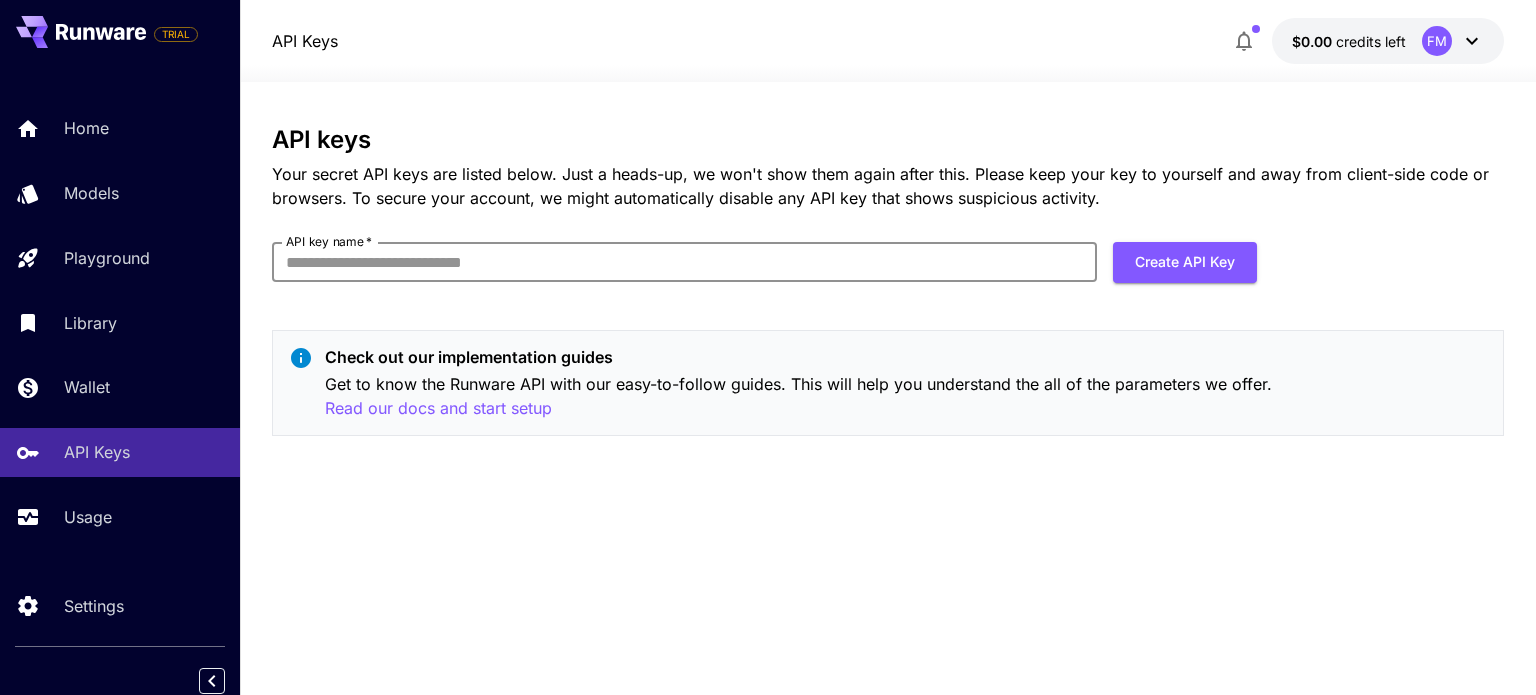type on "**********" 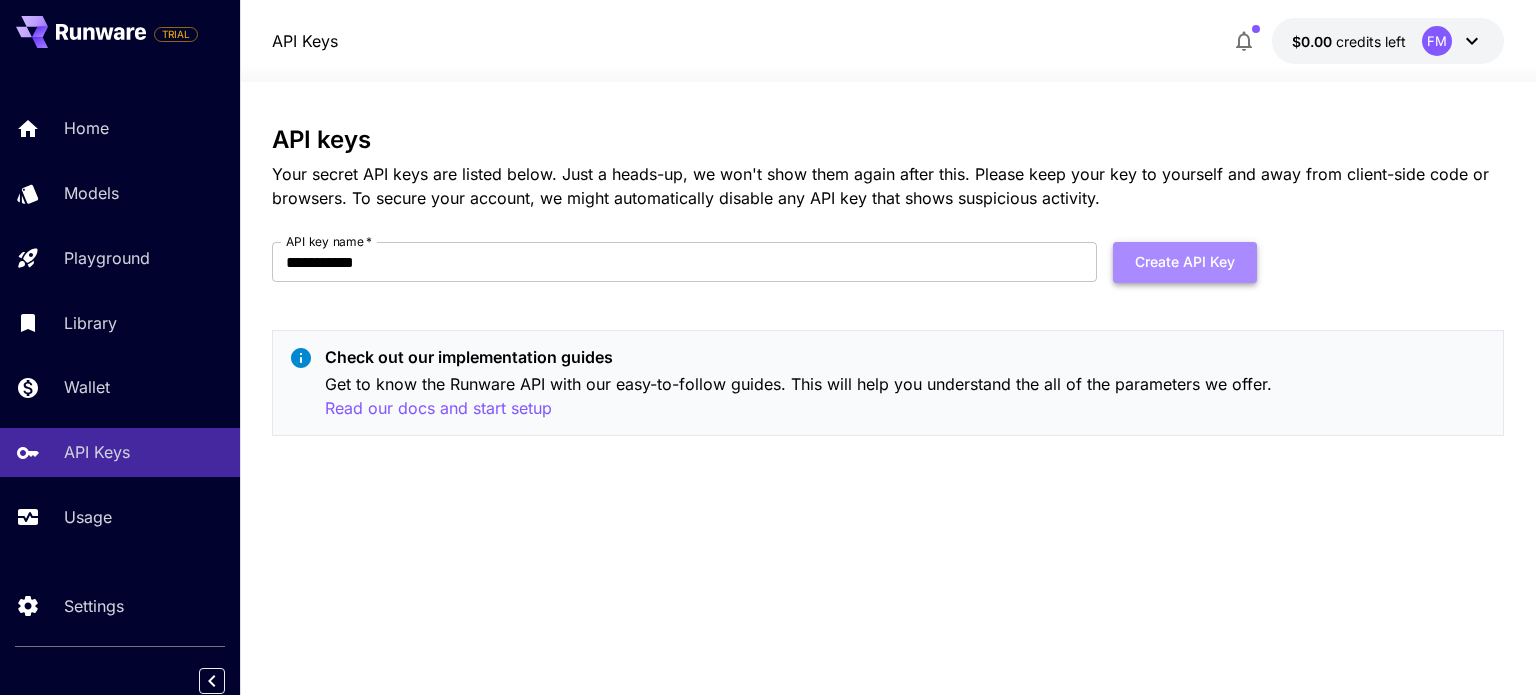 click on "Create API Key" at bounding box center (1185, 262) 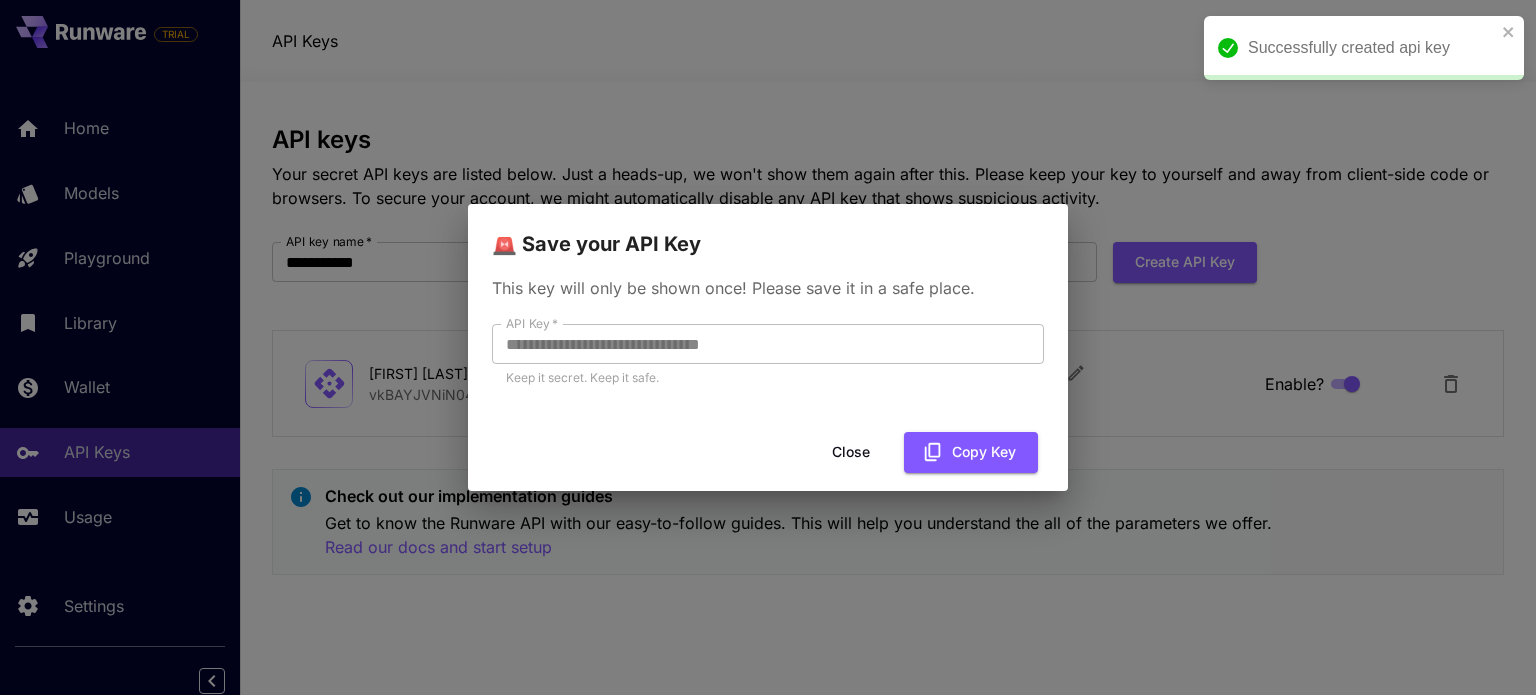 click on "**********" at bounding box center [768, 347] 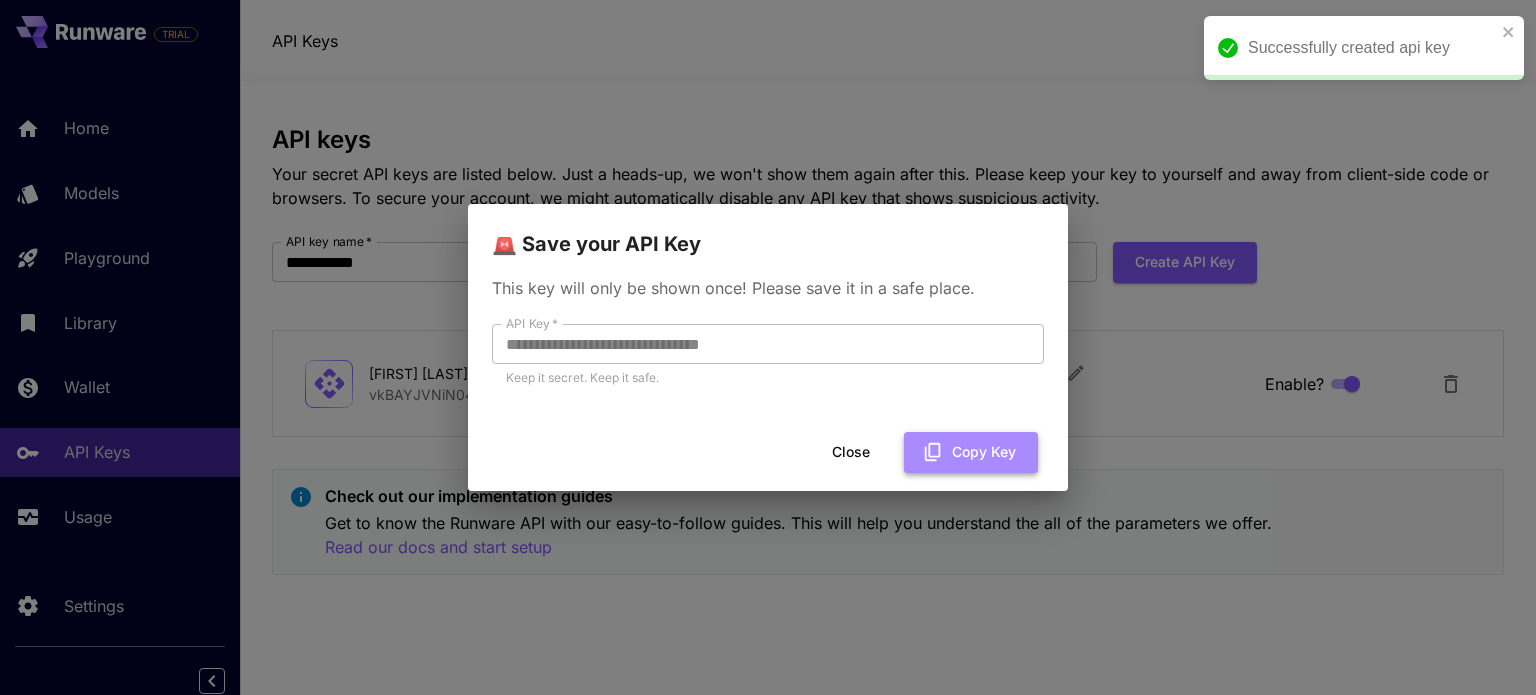 click on "Copy Key" at bounding box center (971, 452) 